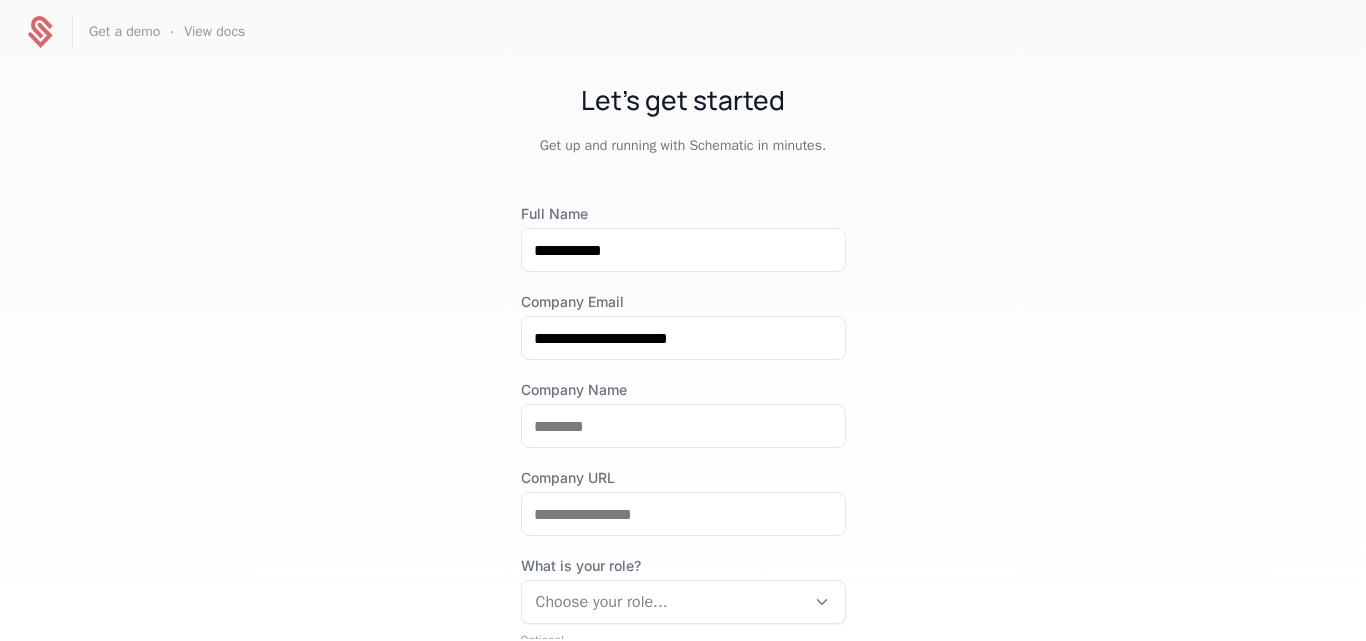 scroll, scrollTop: 0, scrollLeft: 0, axis: both 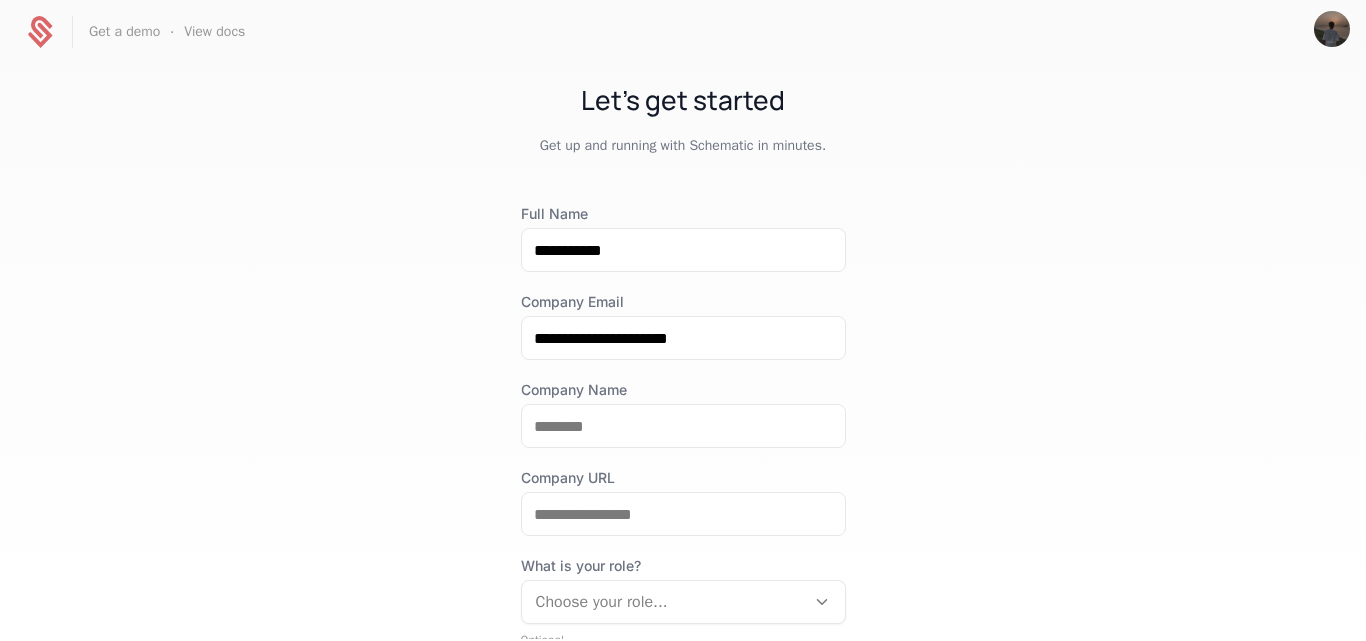 click at bounding box center [40, 32] 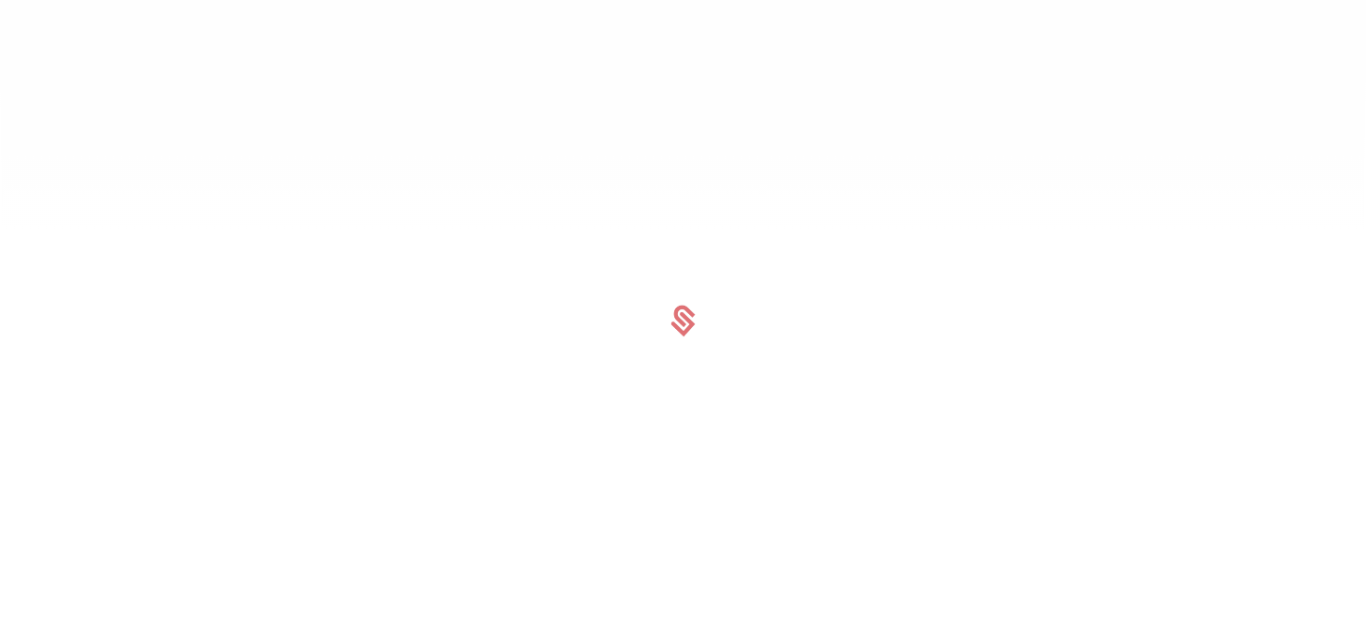 scroll, scrollTop: 0, scrollLeft: 0, axis: both 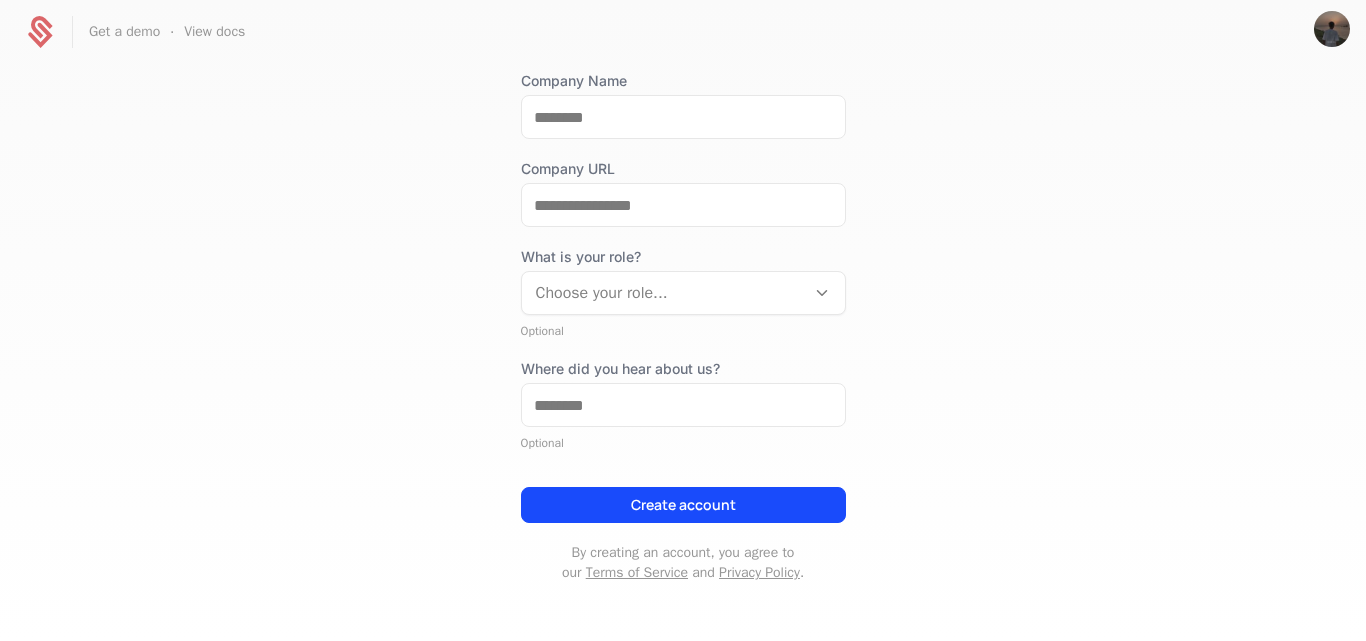 click on "Create account" at bounding box center (683, 497) 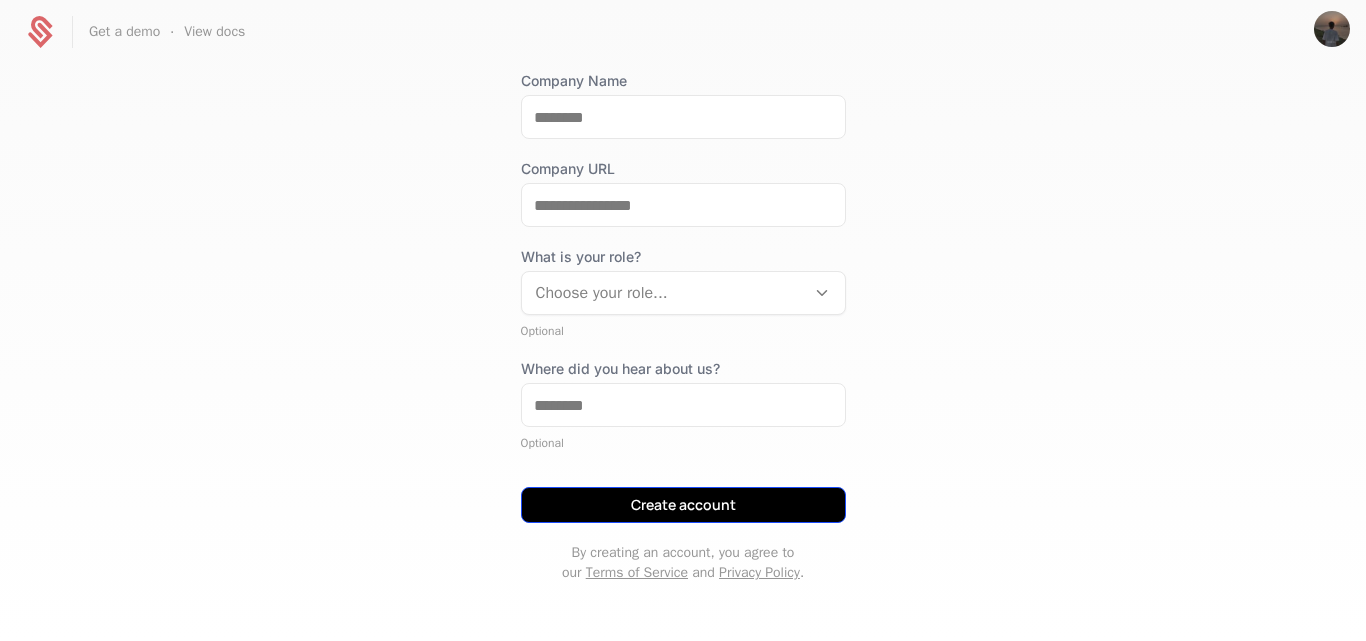 click on "Create account" at bounding box center (683, 505) 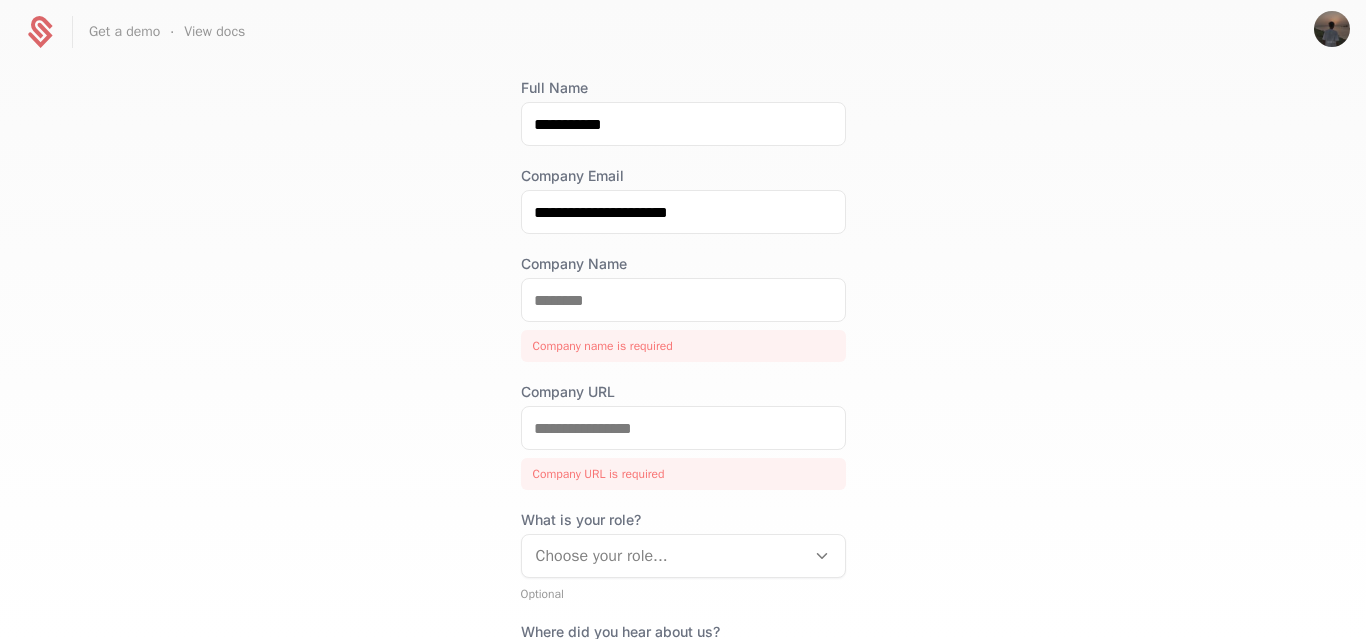 scroll, scrollTop: 0, scrollLeft: 0, axis: both 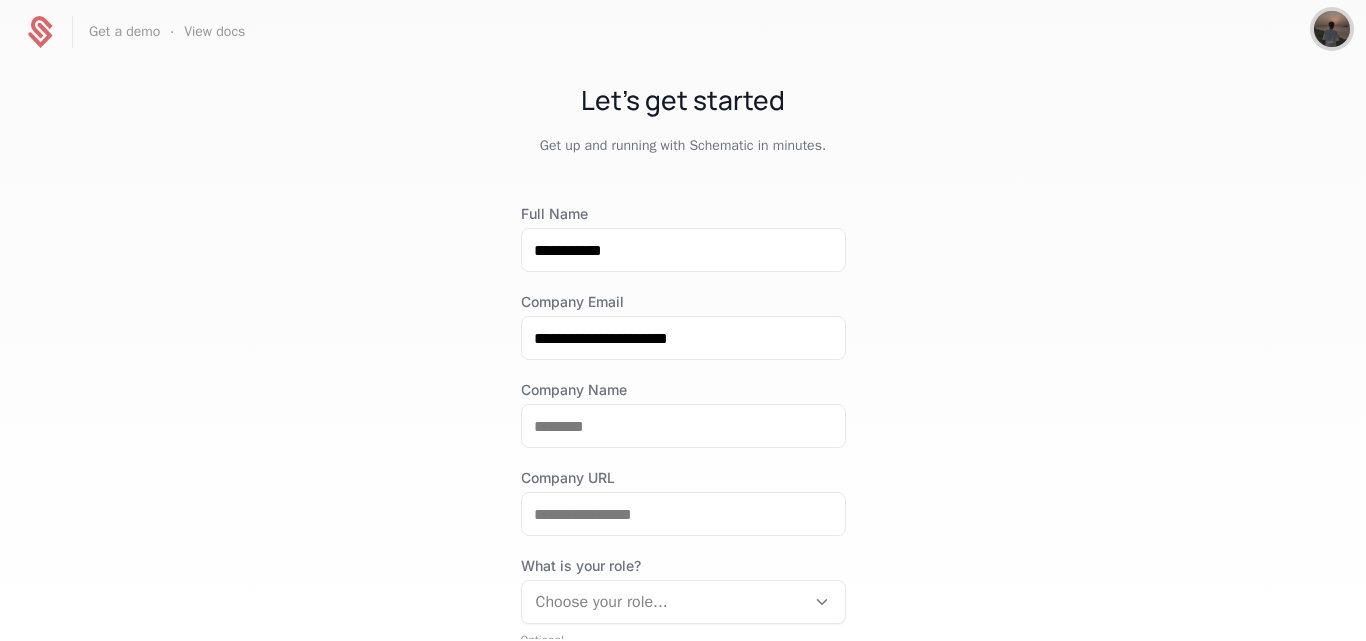 click at bounding box center [1332, 29] 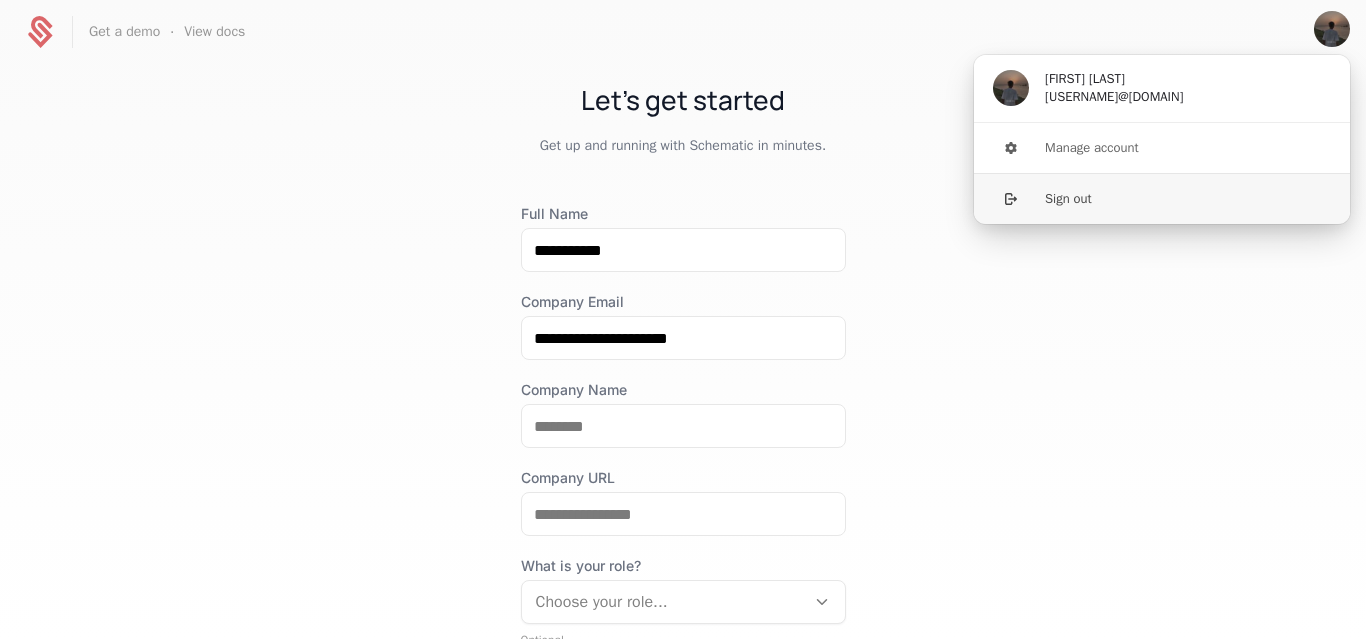 click on "Sign out" at bounding box center (1162, 198) 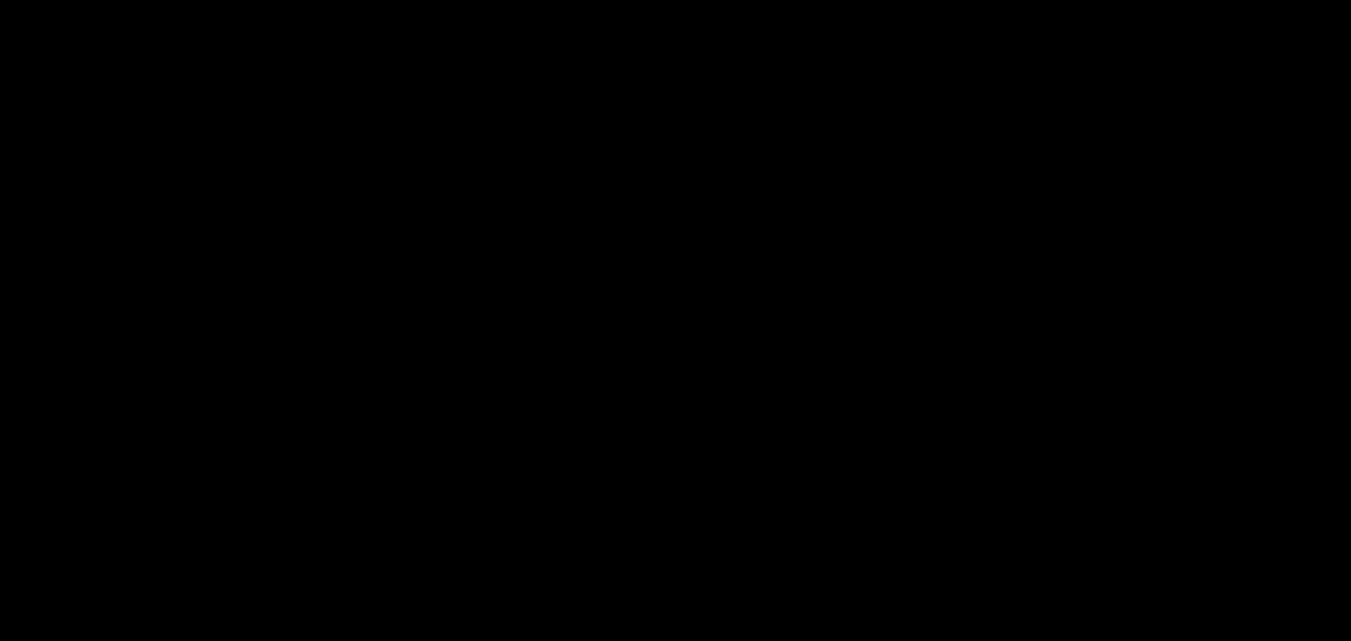 scroll, scrollTop: 0, scrollLeft: 0, axis: both 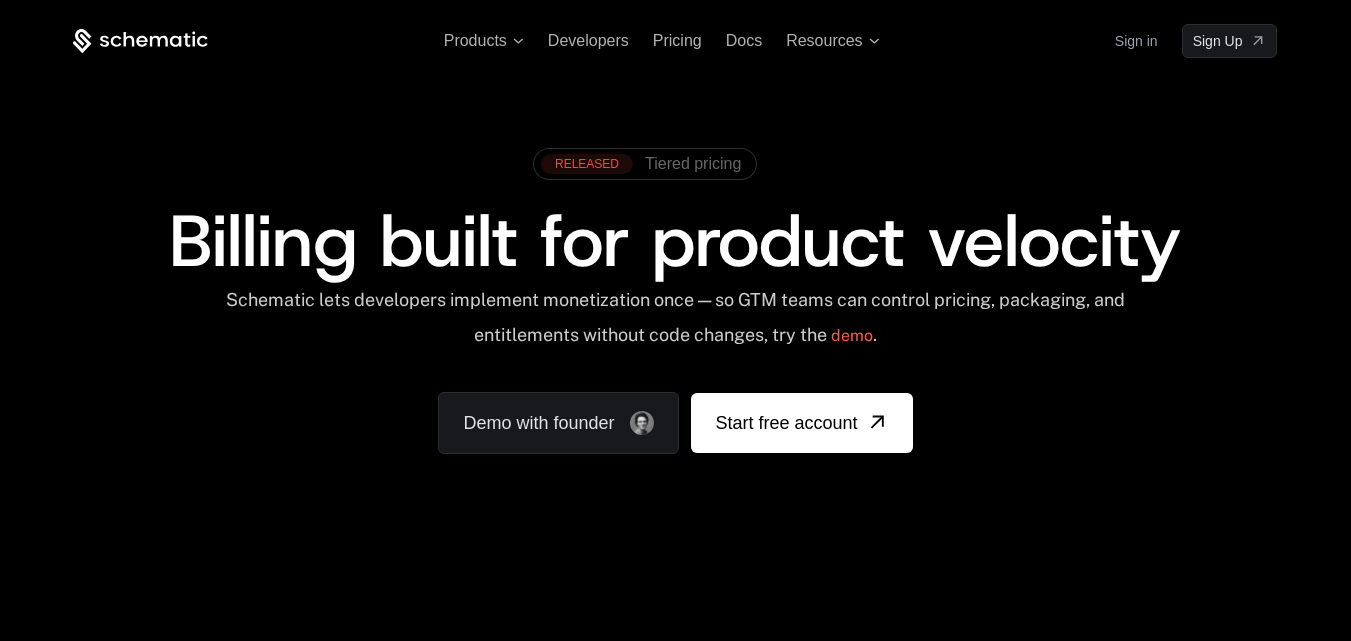 click on "Tiered pricing" at bounding box center (693, 164) 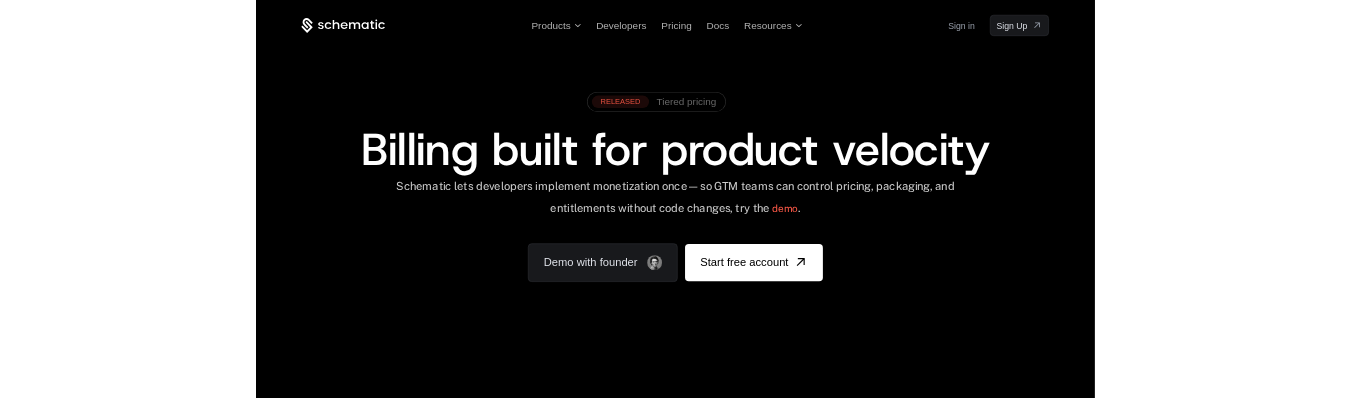 scroll, scrollTop: 0, scrollLeft: 0, axis: both 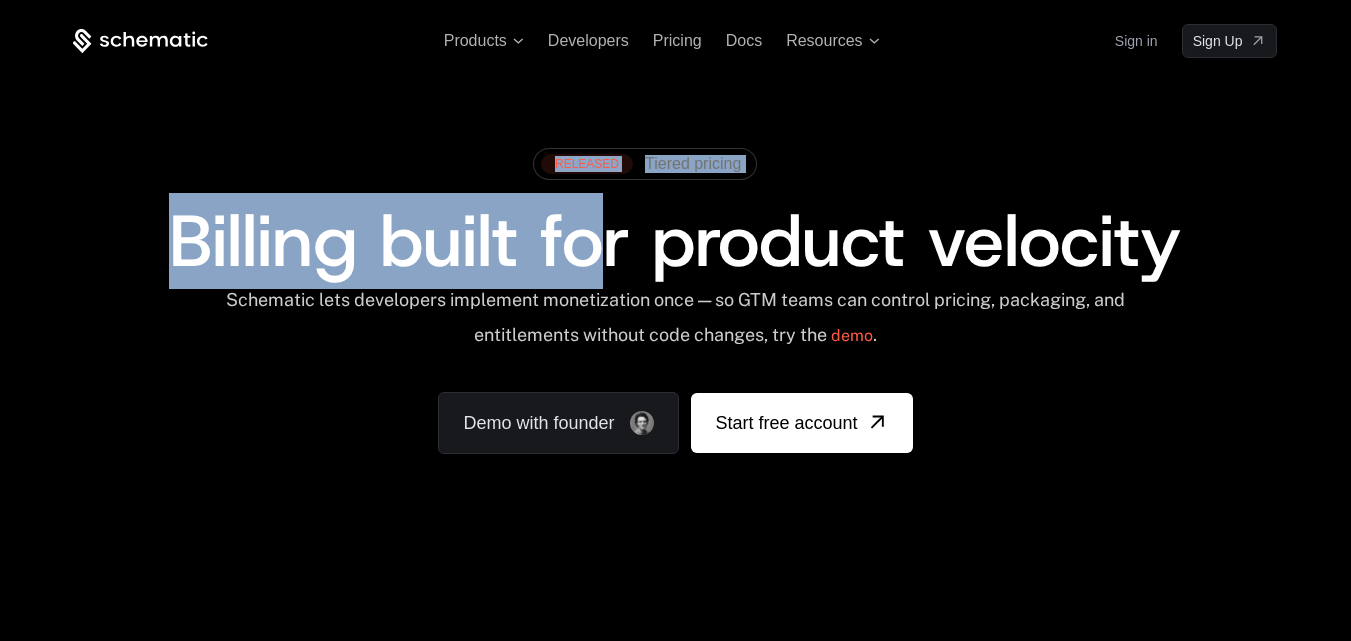 drag, startPoint x: 128, startPoint y: 200, endPoint x: 620, endPoint y: 234, distance: 493.1734 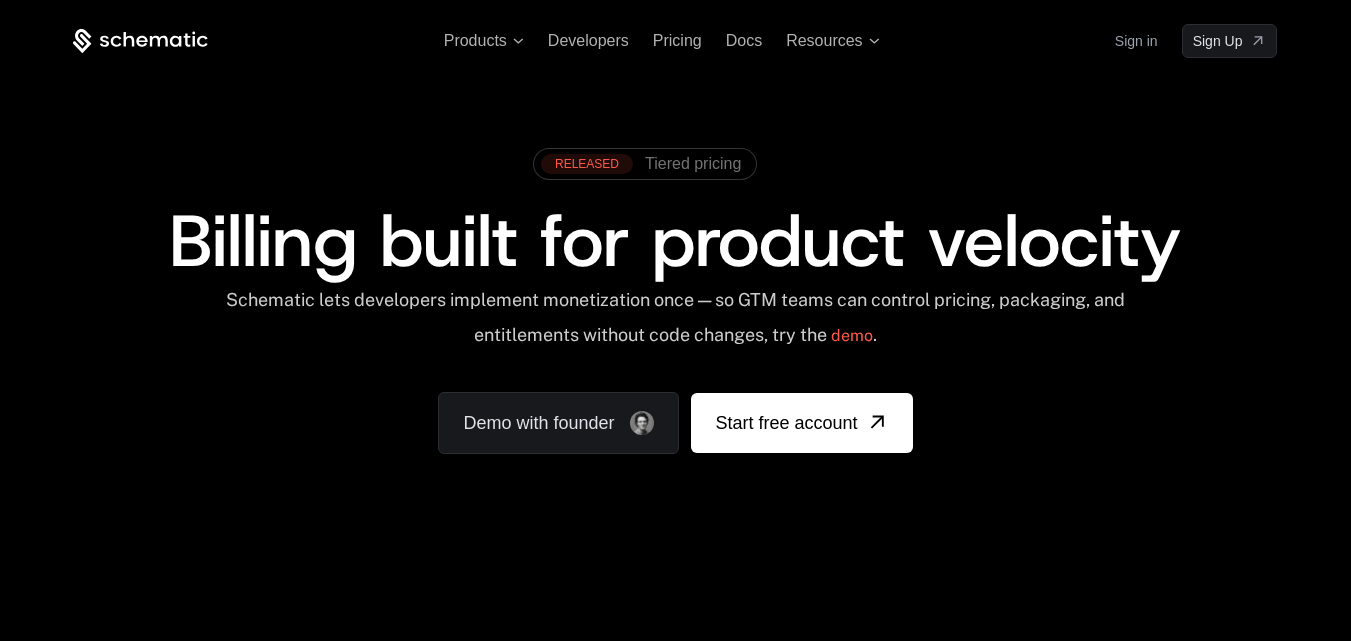 drag, startPoint x: 644, startPoint y: 189, endPoint x: 582, endPoint y: 187, distance: 62.03225 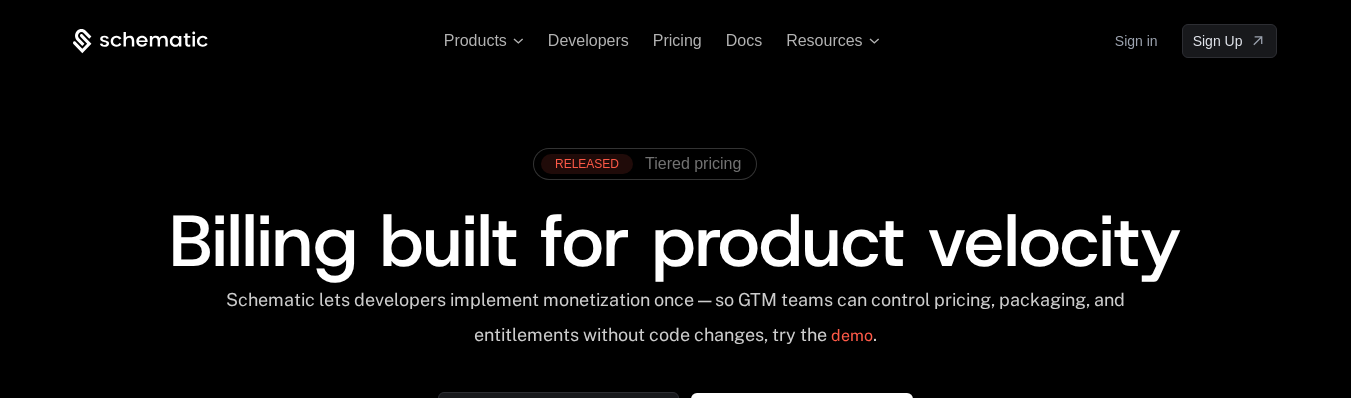 scroll, scrollTop: 0, scrollLeft: 0, axis: both 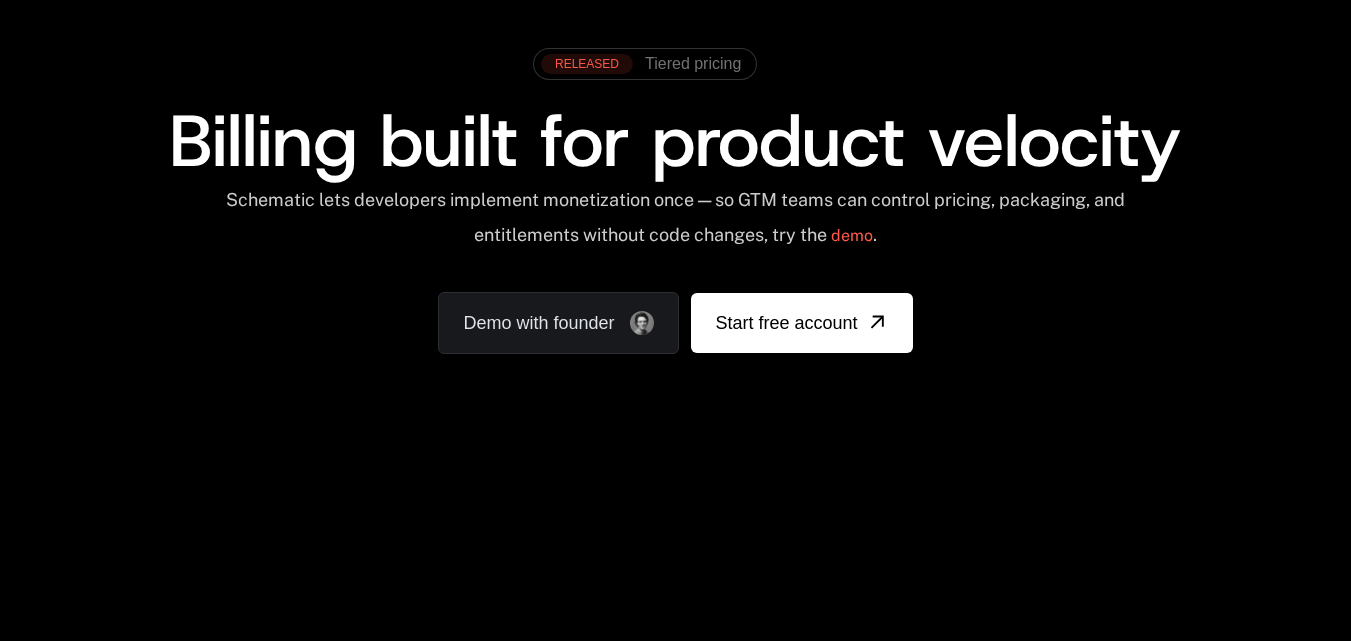 drag, startPoint x: 1060, startPoint y: 453, endPoint x: 722, endPoint y: 463, distance: 338.1479 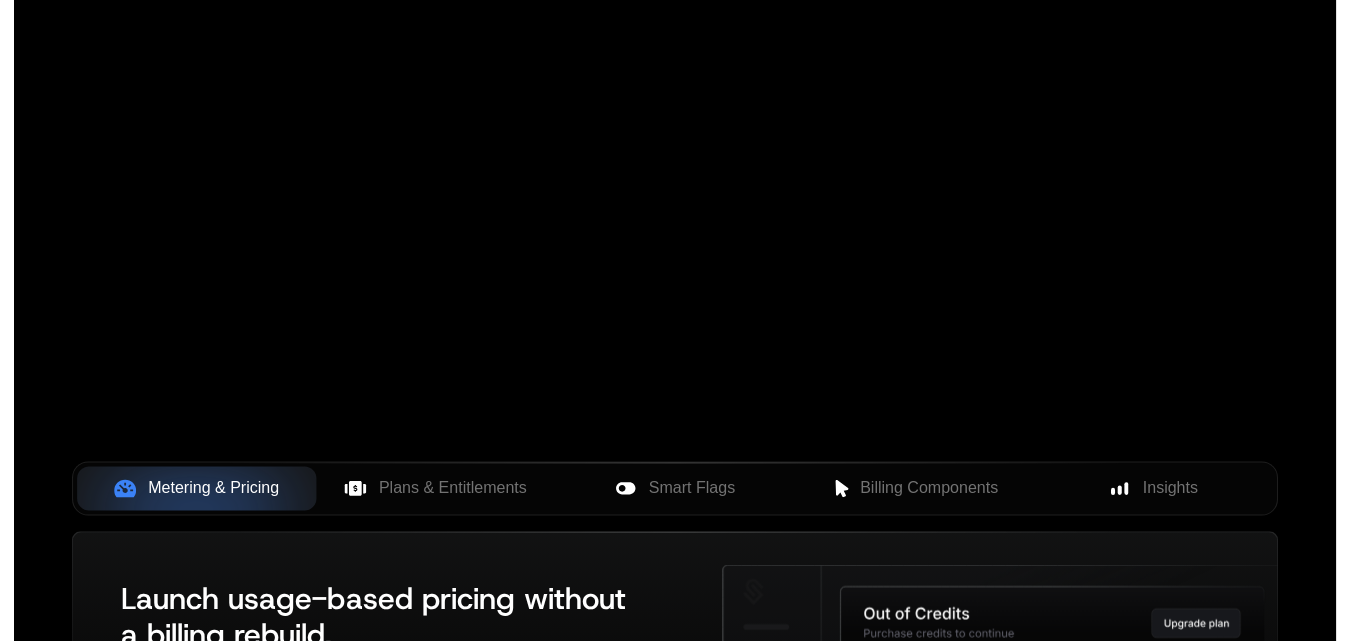 scroll, scrollTop: 500, scrollLeft: 0, axis: vertical 